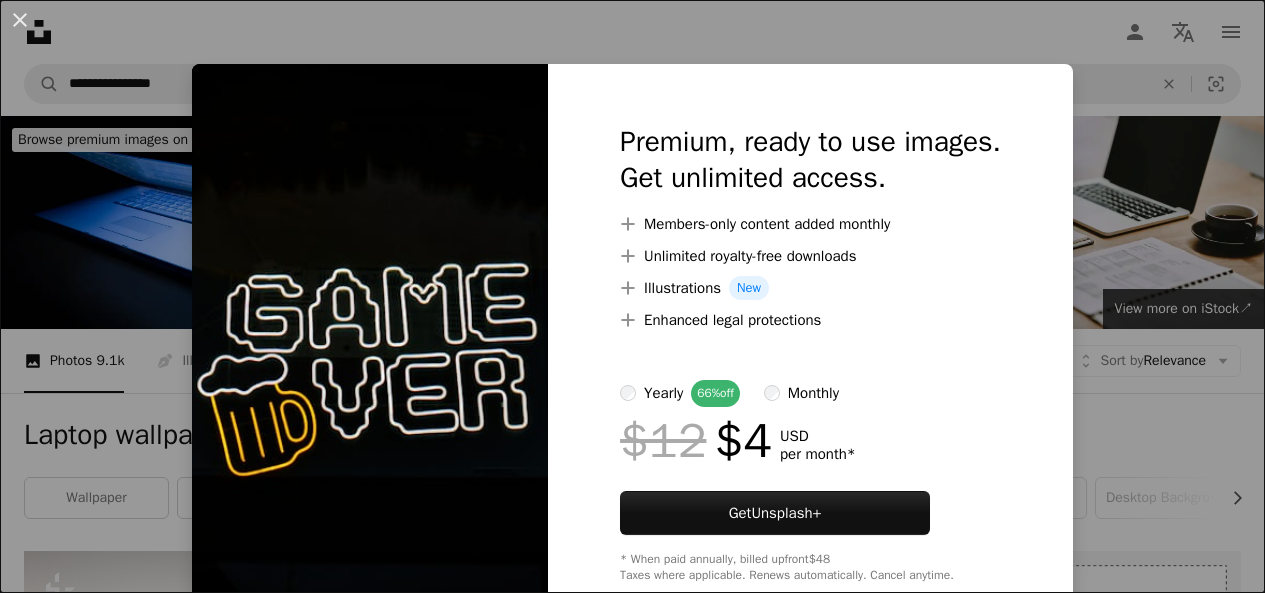scroll, scrollTop: 1300, scrollLeft: 0, axis: vertical 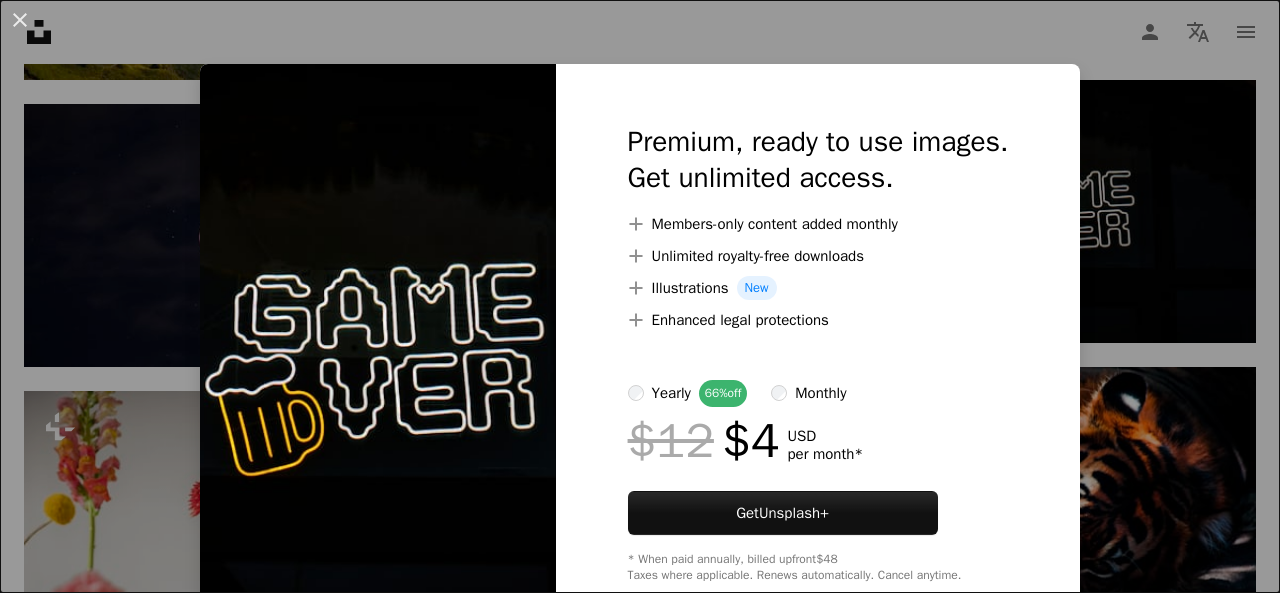 click on "An X shape Premium, ready to use images. Get unlimited access. A plus sign Members-only content added monthly A plus sign Unlimited royalty-free downloads A plus sign Illustrations  New A plus sign Enhanced legal protections yearly 66%  off monthly $12   $4 USD per month * Get  Unsplash+ * When paid annually, billed upfront  $48 Taxes where applicable. Renews automatically. Cancel anytime." at bounding box center [640, 296] 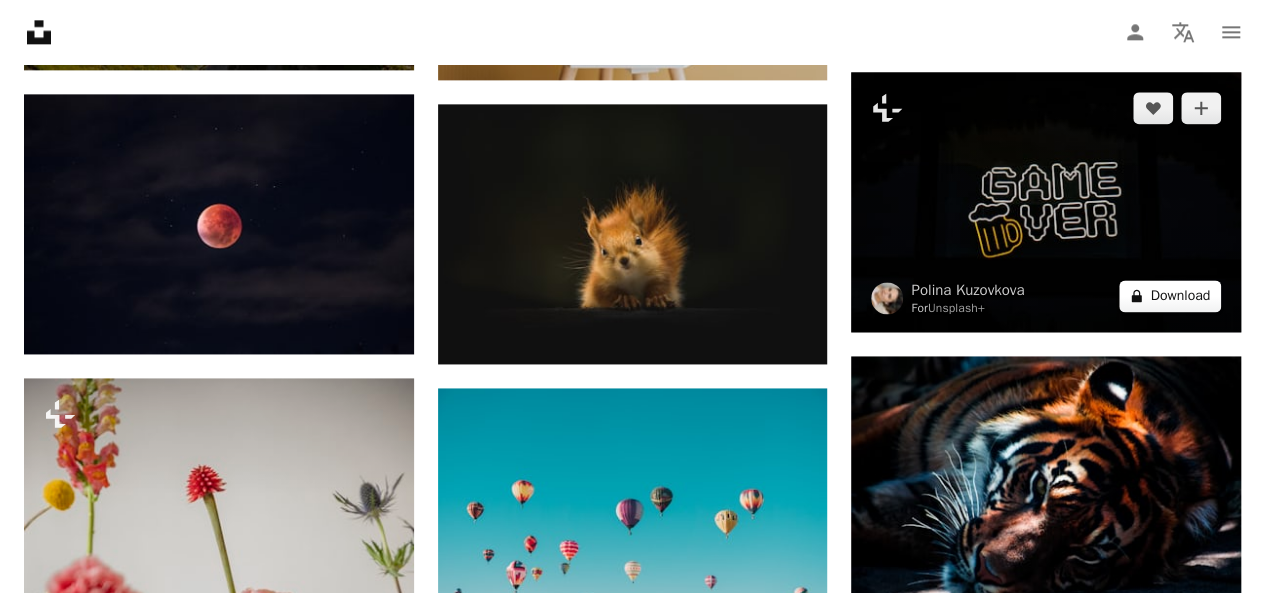 click on "A lock   Download" at bounding box center (1170, 296) 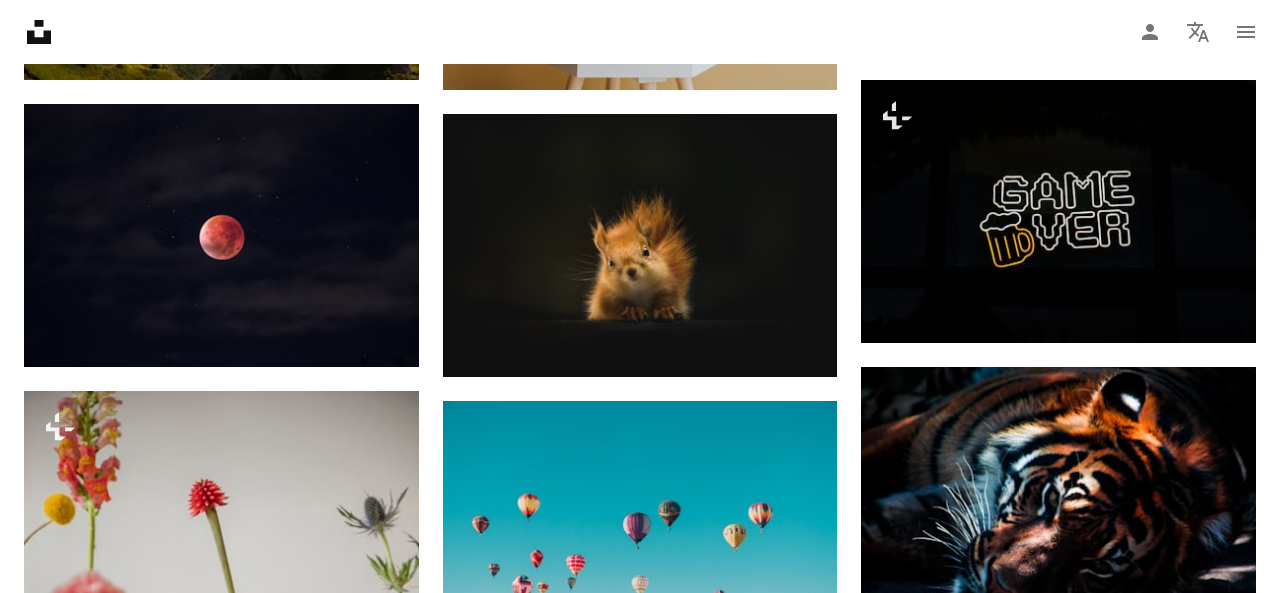 click on "An X shape Premium, ready to use images. Get unlimited access. A plus sign Members-only content added monthly A plus sign Unlimited royalty-free downloads A plus sign Illustrations  New A plus sign Enhanced legal protections yearly 66%  off monthly $12   $4 USD per month * Get  Unsplash+ * When paid annually, billed upfront  $48 Taxes where applicable. Renews automatically. Cancel anytime." at bounding box center (640, 2933) 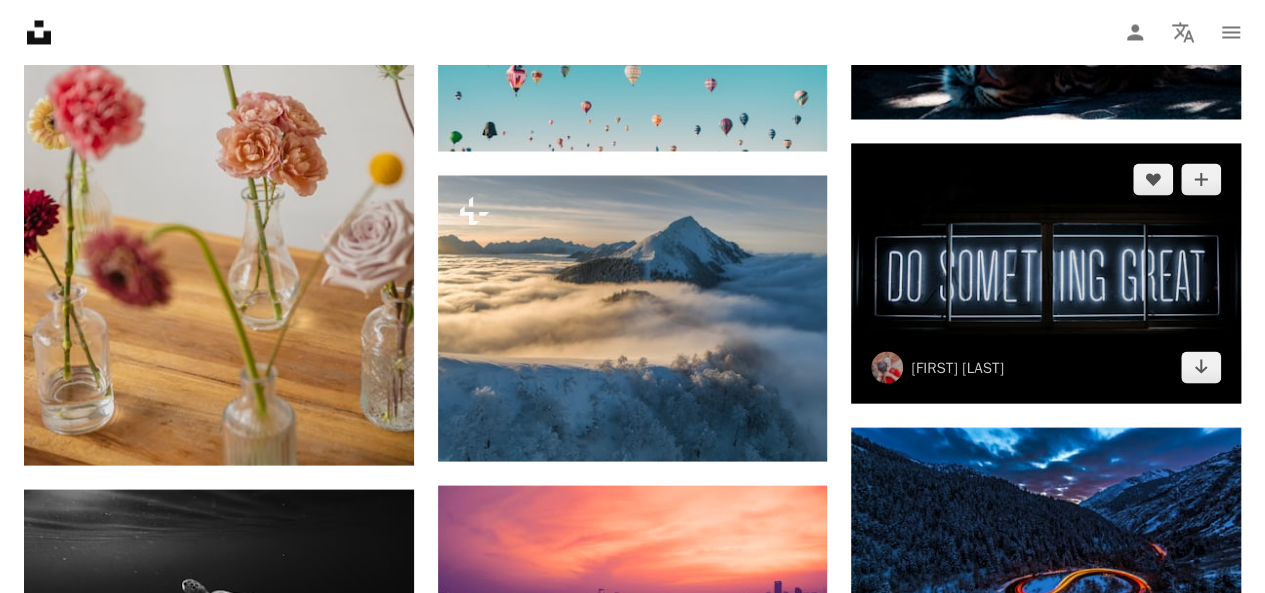 scroll, scrollTop: 1800, scrollLeft: 0, axis: vertical 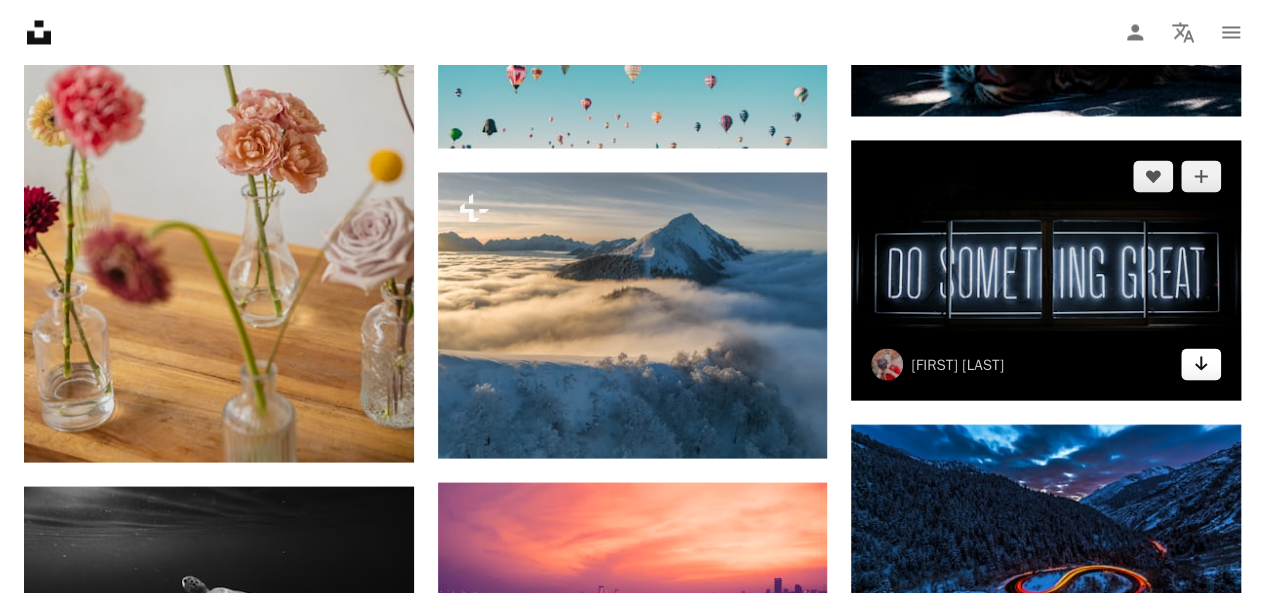 click on "Arrow pointing down" at bounding box center (1201, 364) 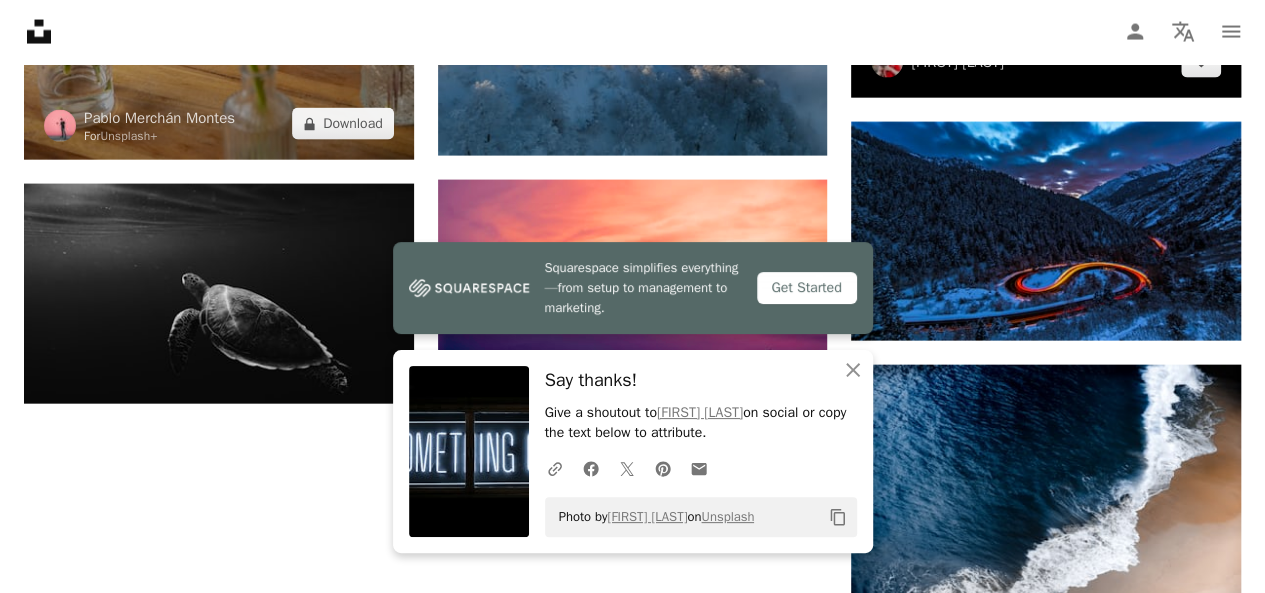 scroll, scrollTop: 2200, scrollLeft: 0, axis: vertical 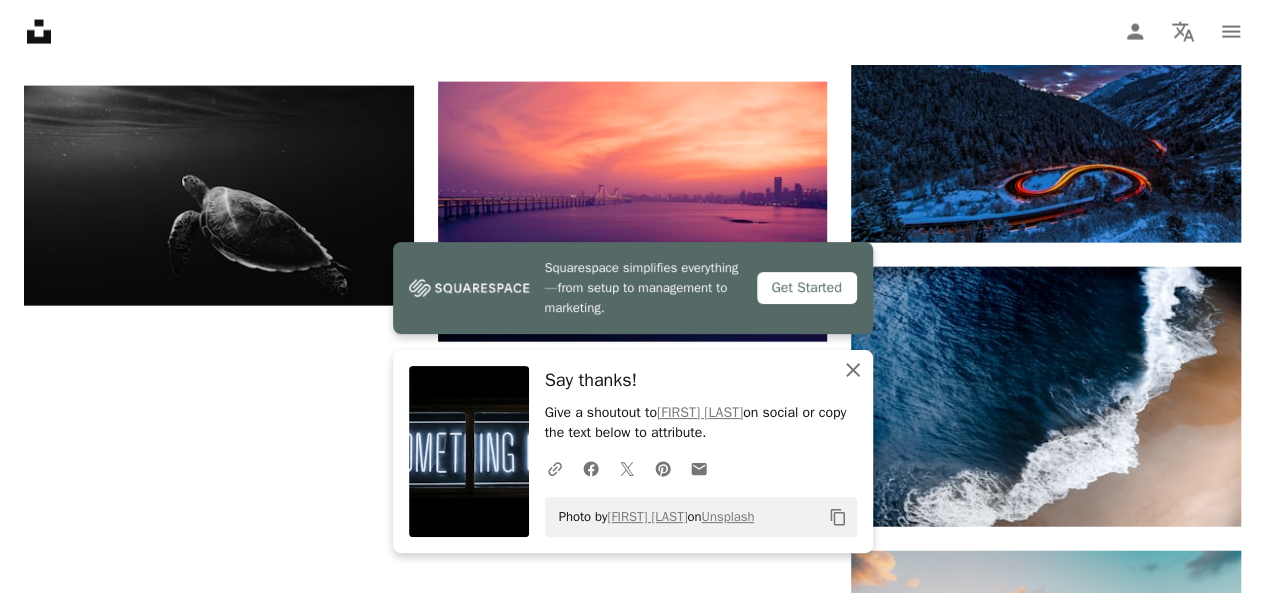 click 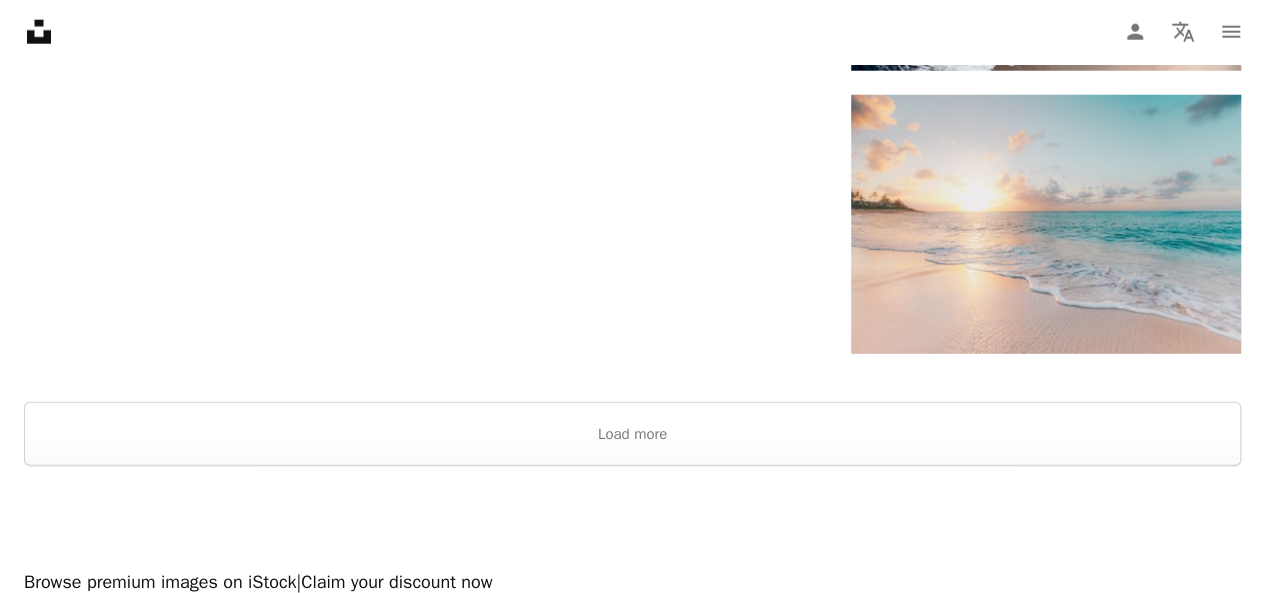 scroll, scrollTop: 2700, scrollLeft: 0, axis: vertical 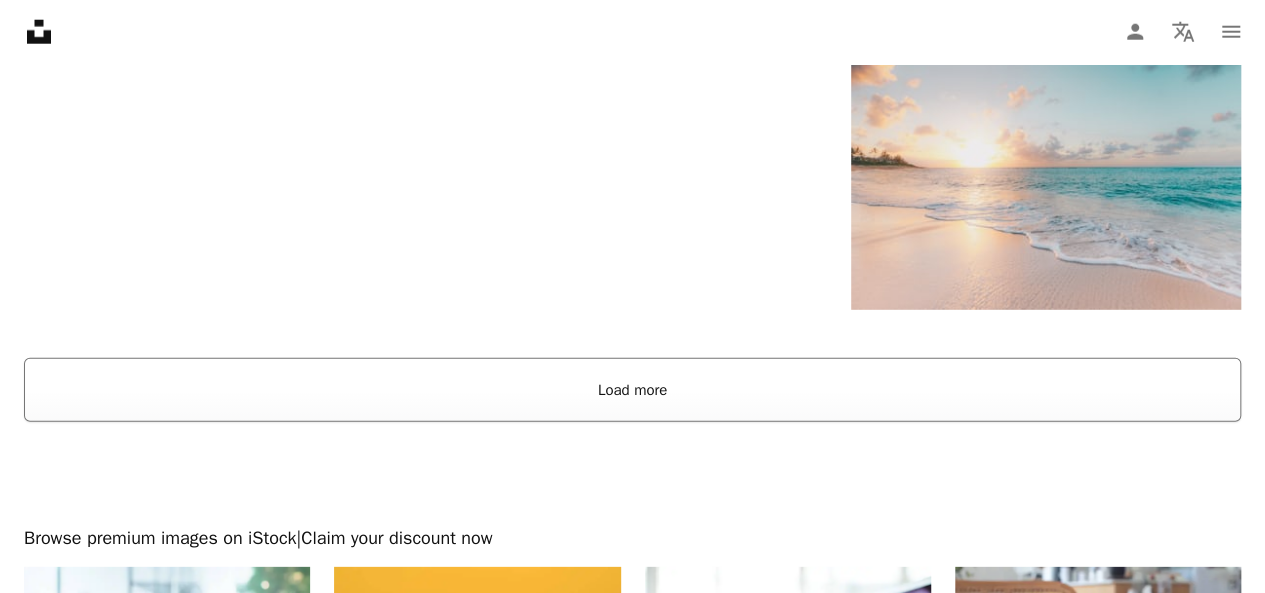 click on "Load more" at bounding box center (632, 390) 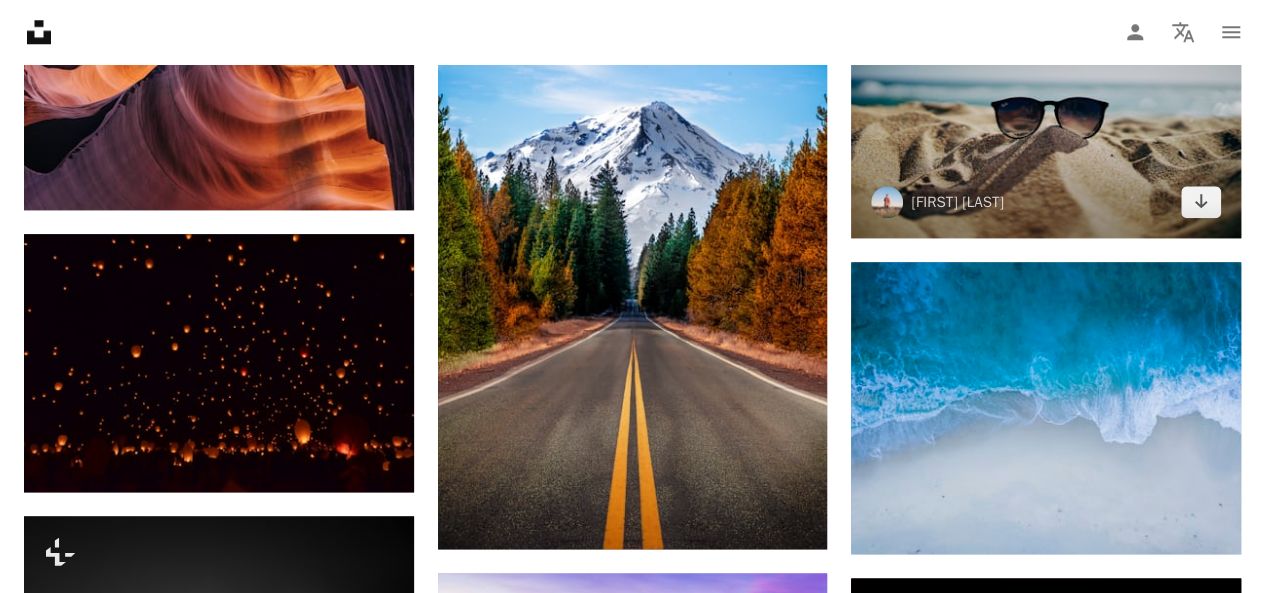 scroll, scrollTop: 4200, scrollLeft: 0, axis: vertical 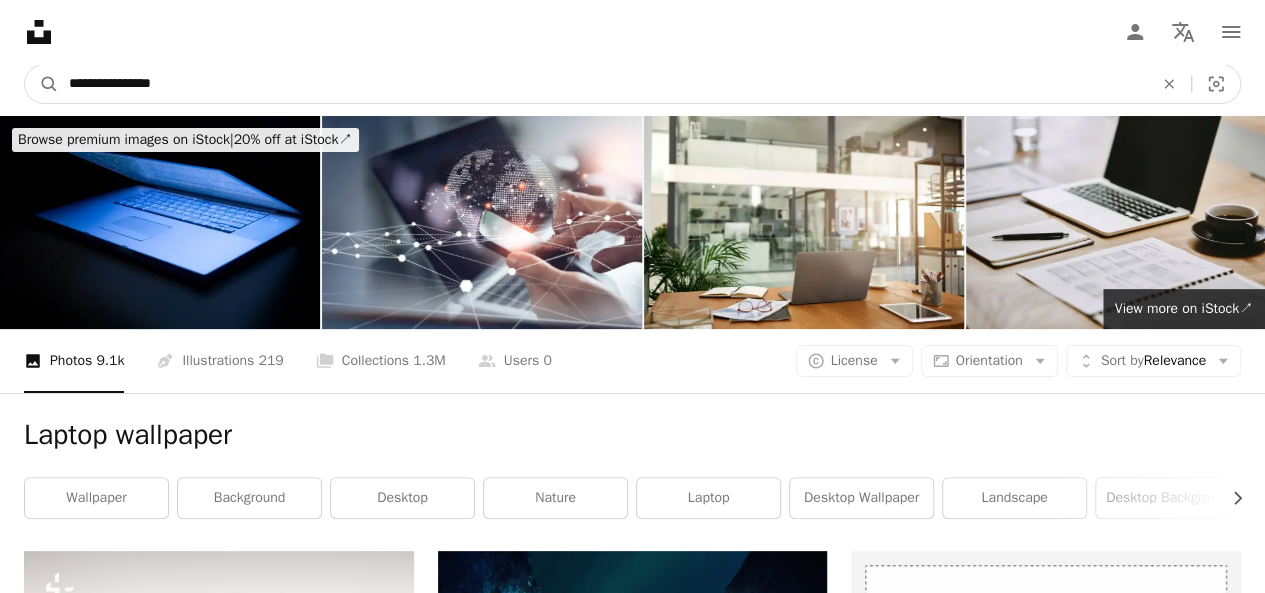 click on "**********" at bounding box center (603, 84) 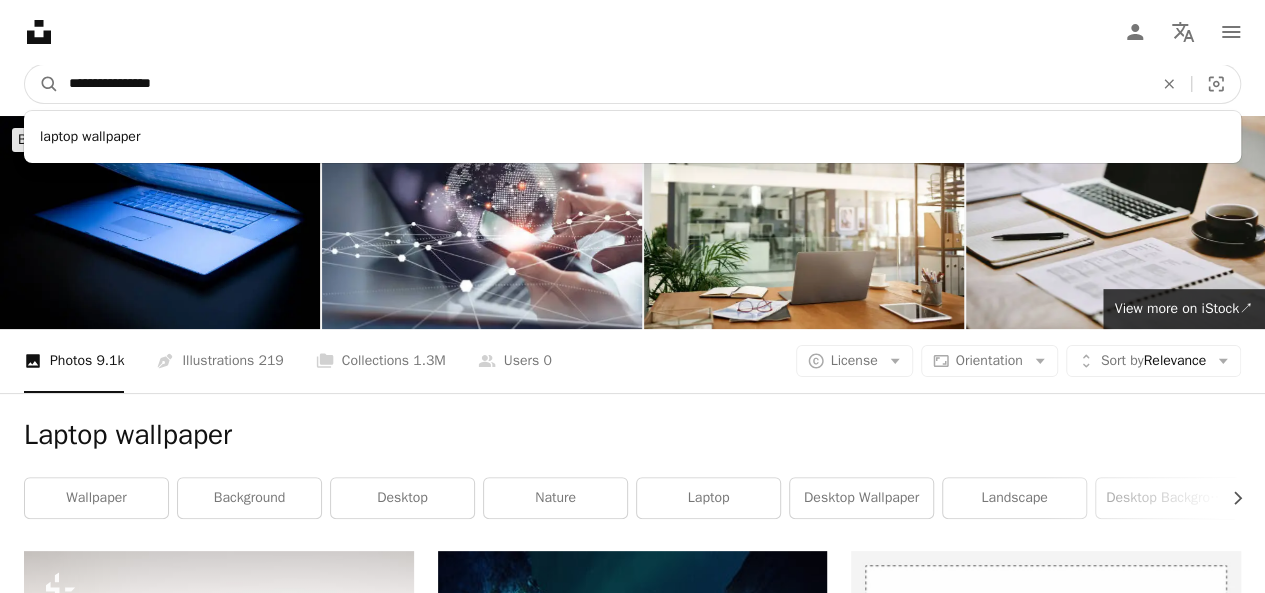 click on "**********" at bounding box center (603, 84) 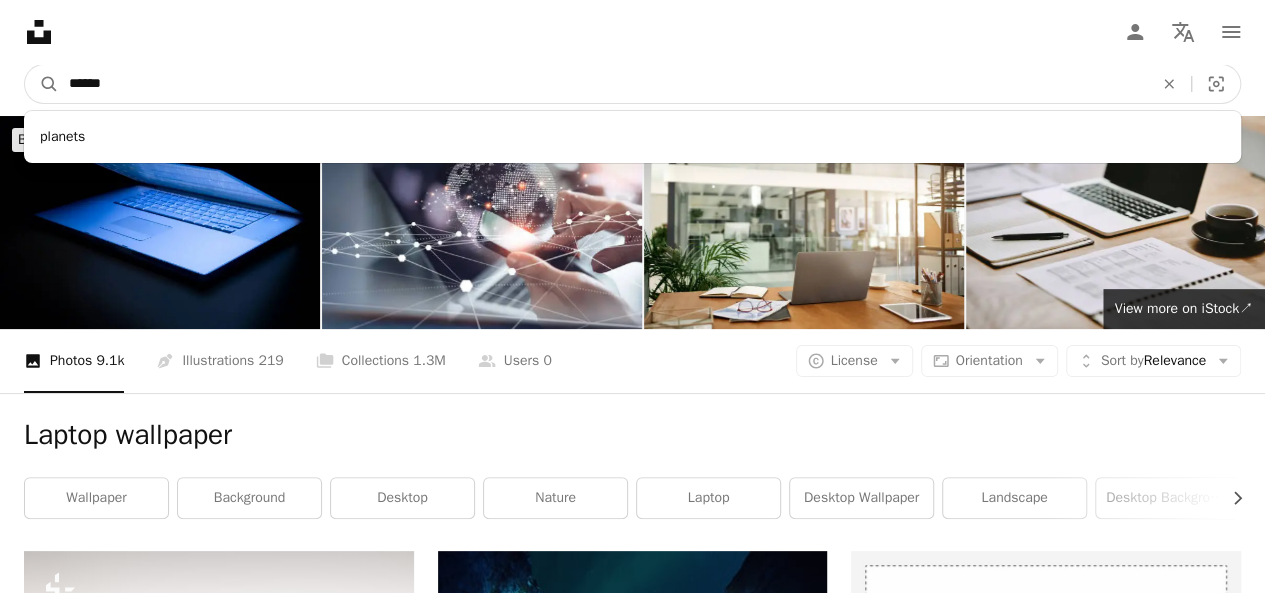 type on "******" 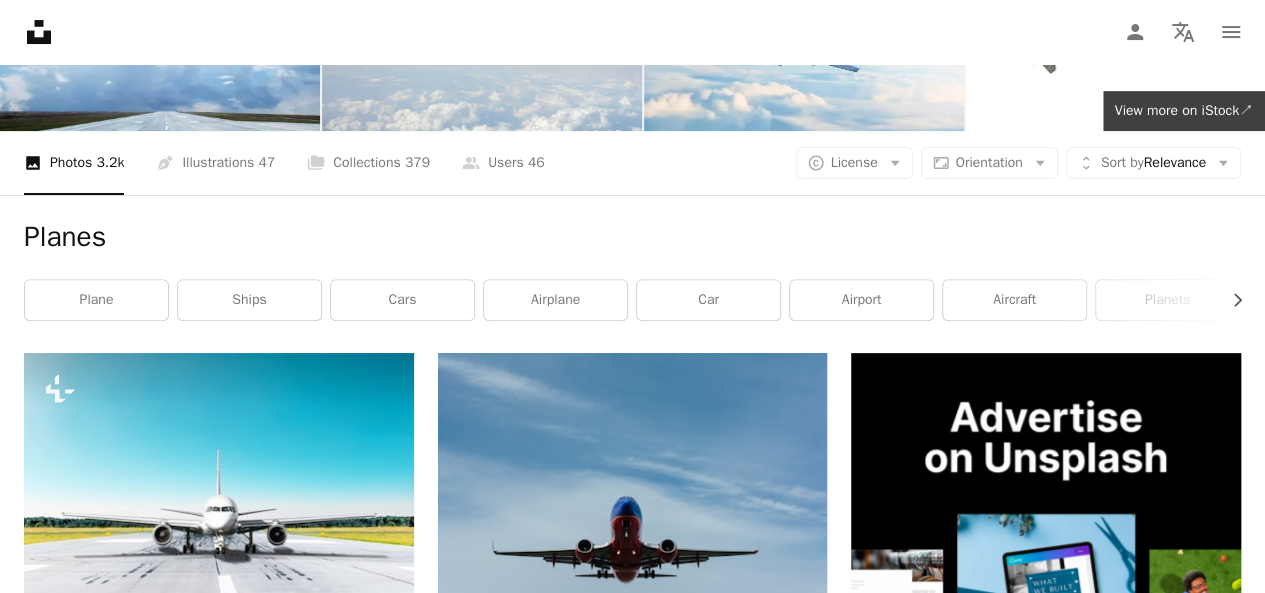 scroll, scrollTop: 0, scrollLeft: 0, axis: both 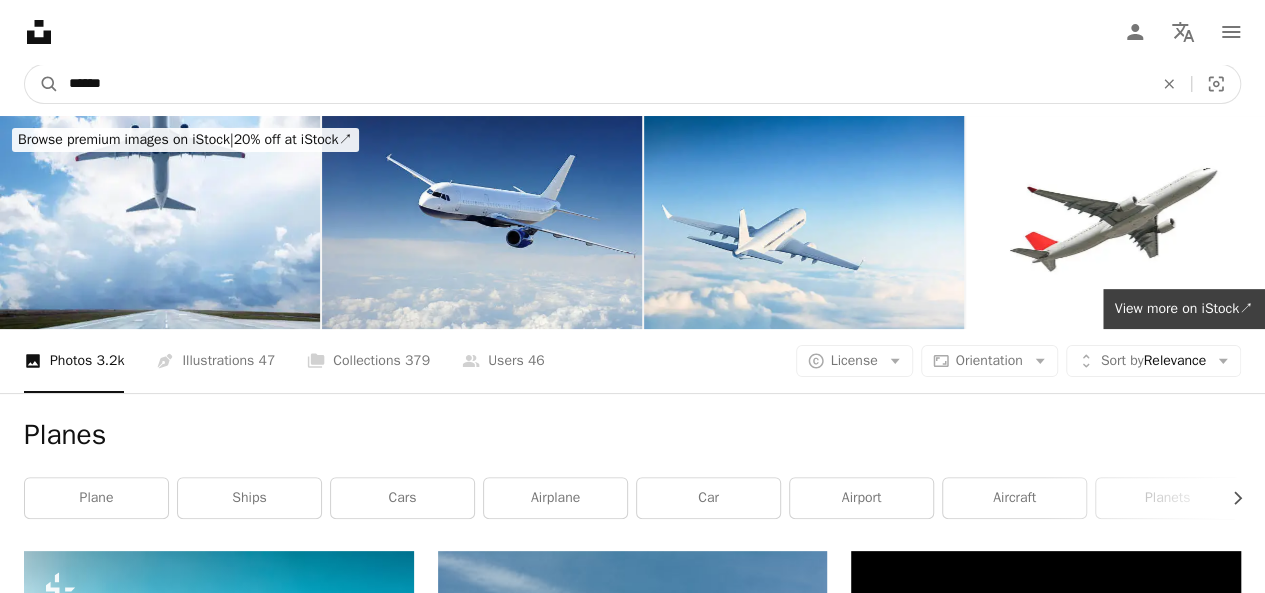 click on "******" at bounding box center (603, 84) 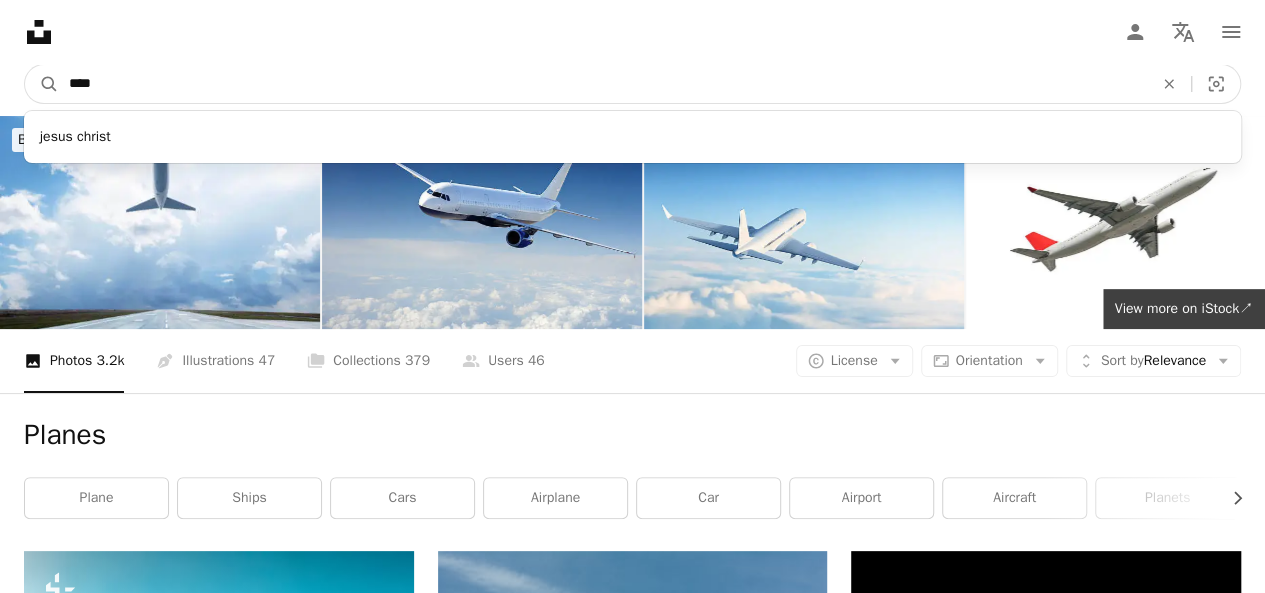 type on "****" 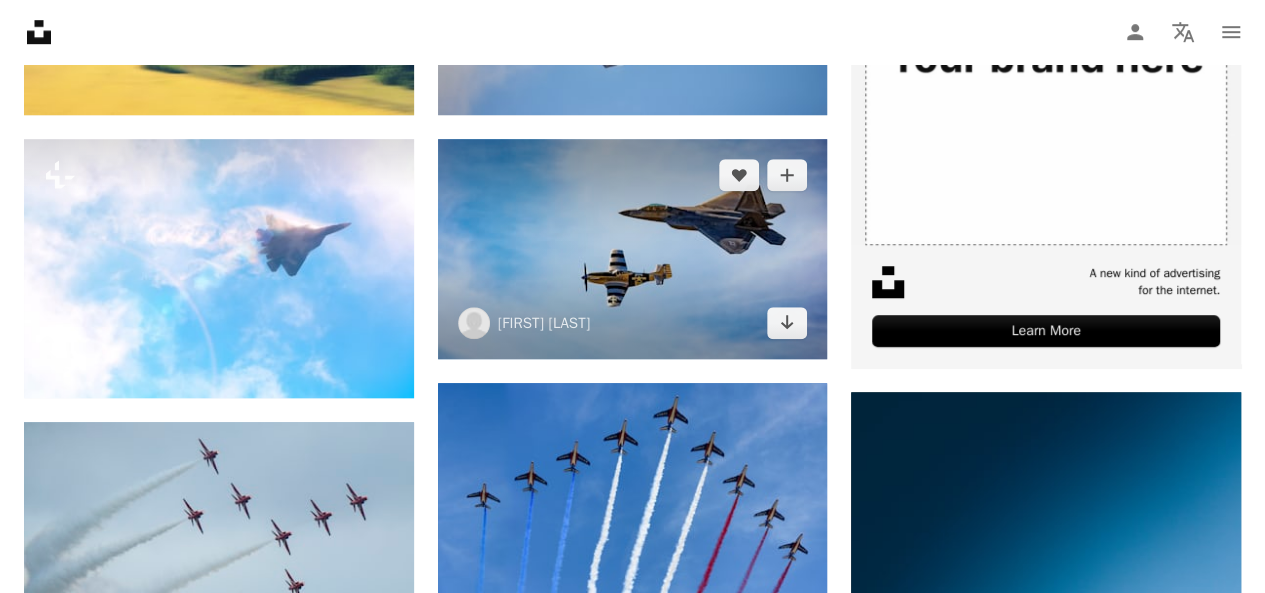 scroll, scrollTop: 700, scrollLeft: 0, axis: vertical 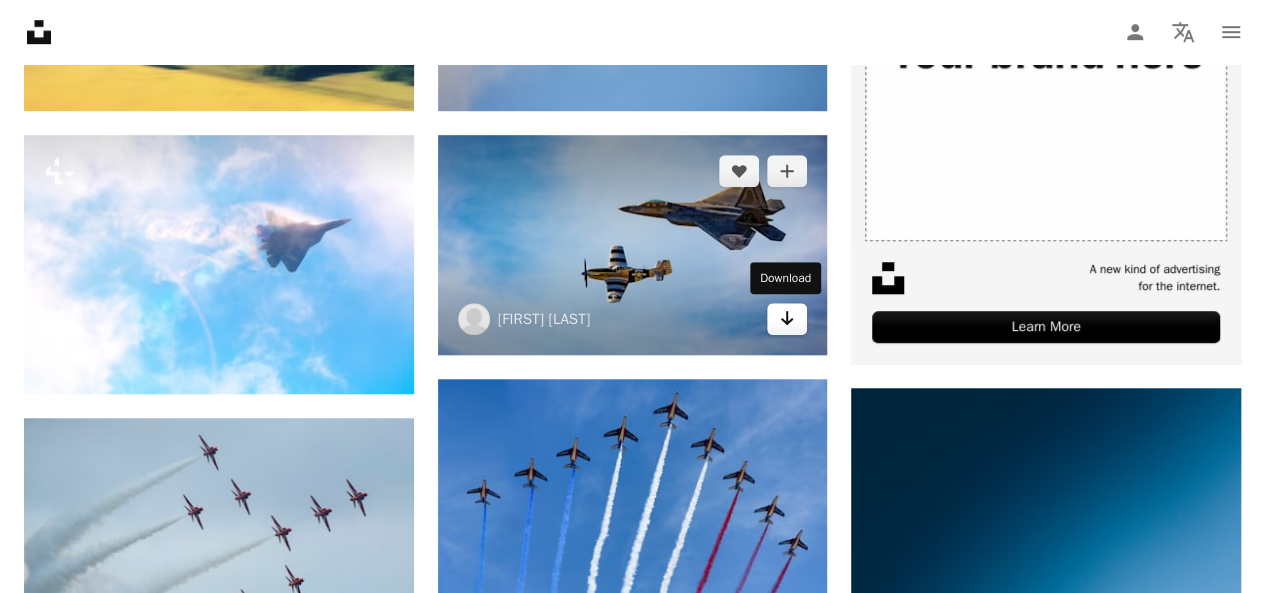 click on "Arrow pointing down" 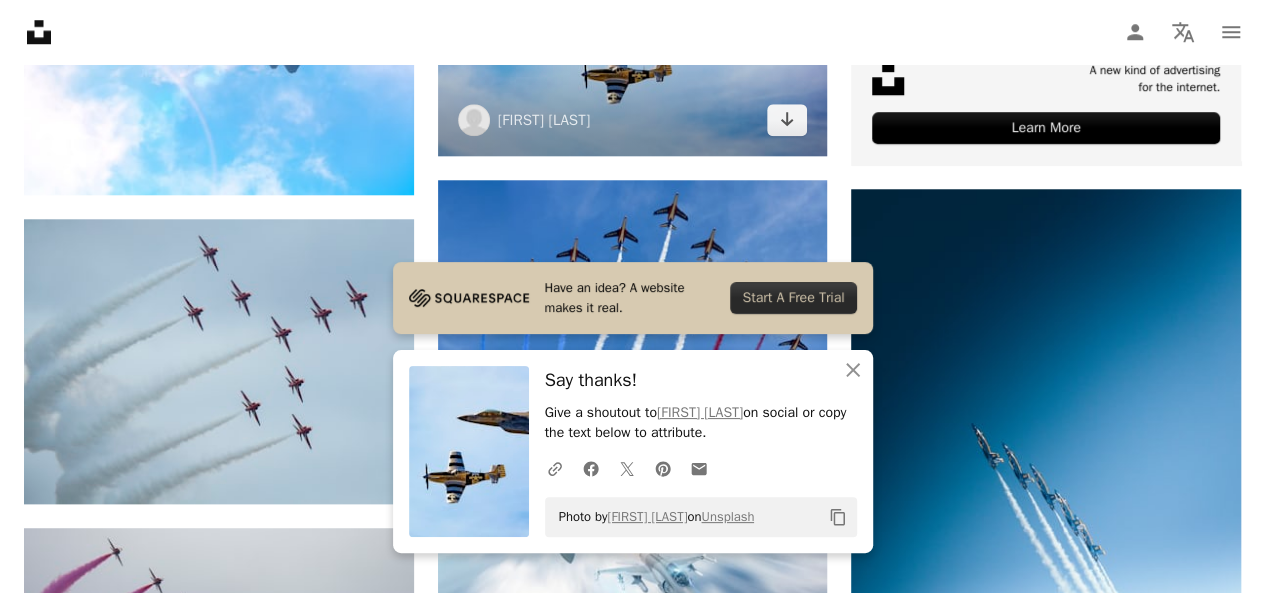 scroll, scrollTop: 900, scrollLeft: 0, axis: vertical 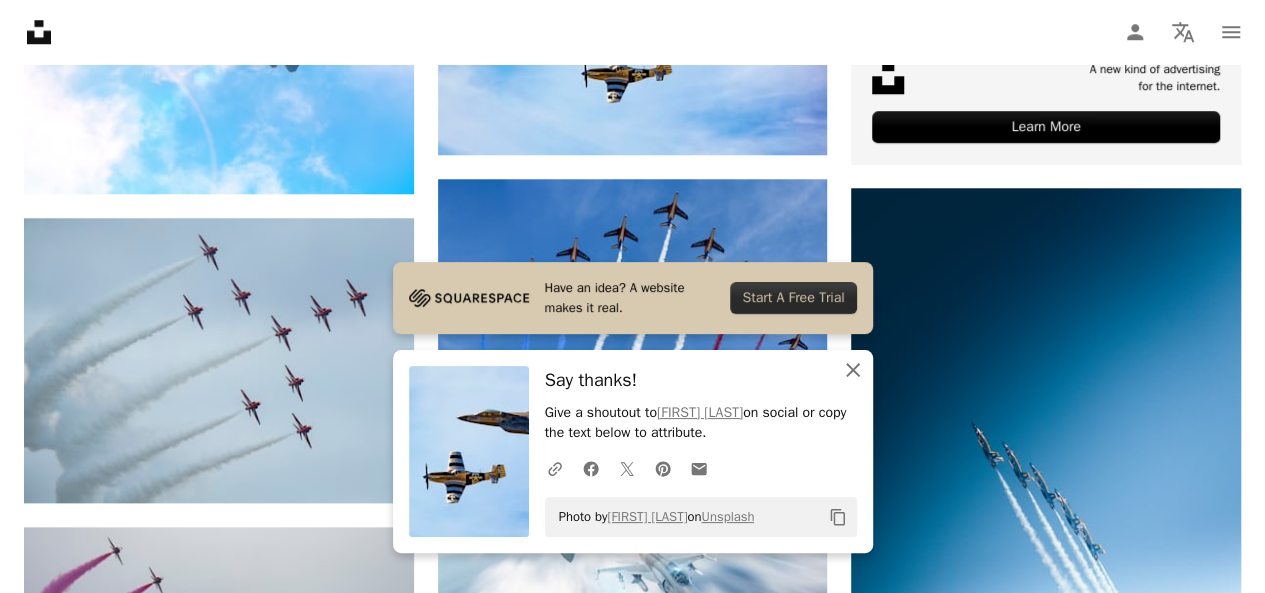 click on "An X shape" 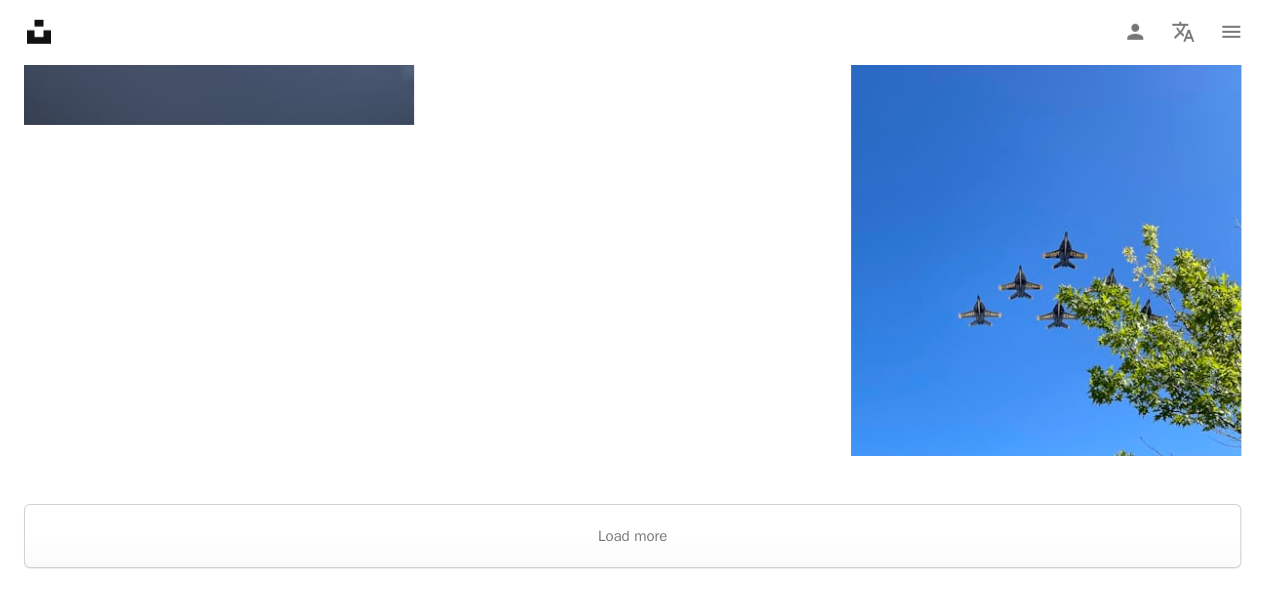 scroll, scrollTop: 3300, scrollLeft: 0, axis: vertical 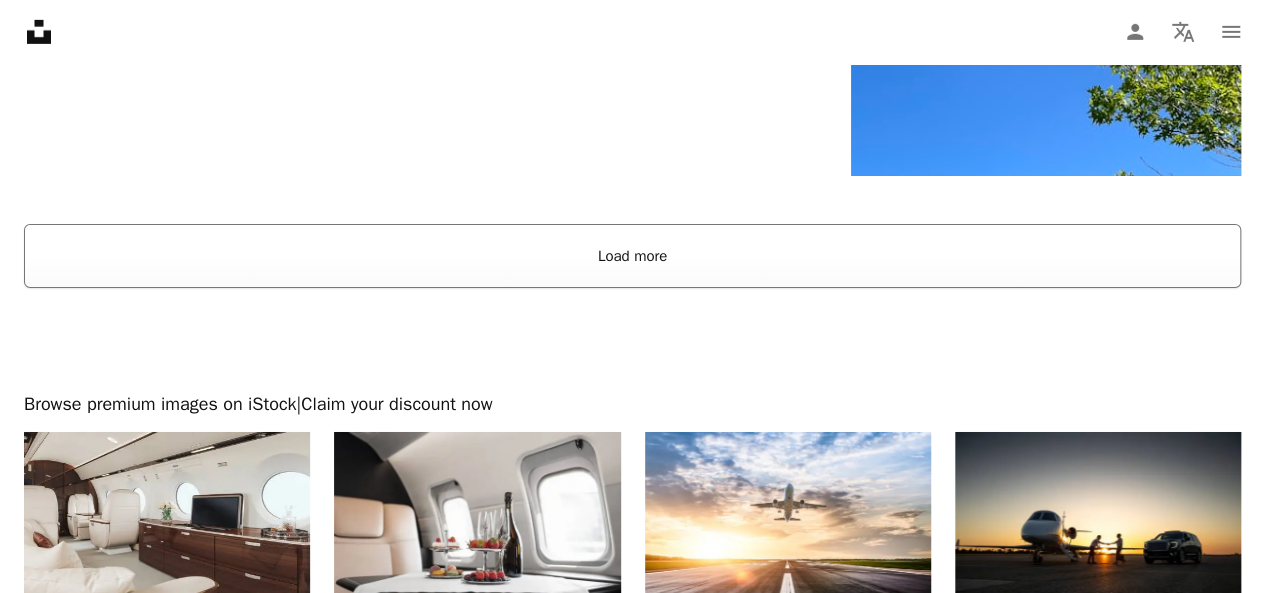 click on "Load more" at bounding box center [632, 256] 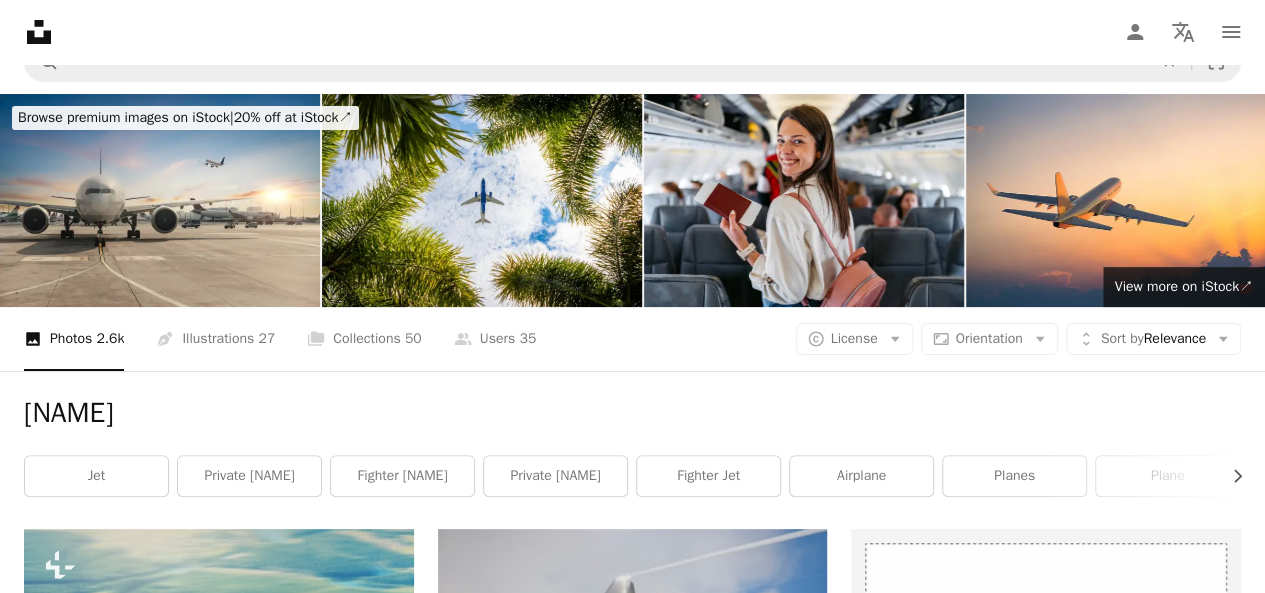 scroll, scrollTop: 0, scrollLeft: 0, axis: both 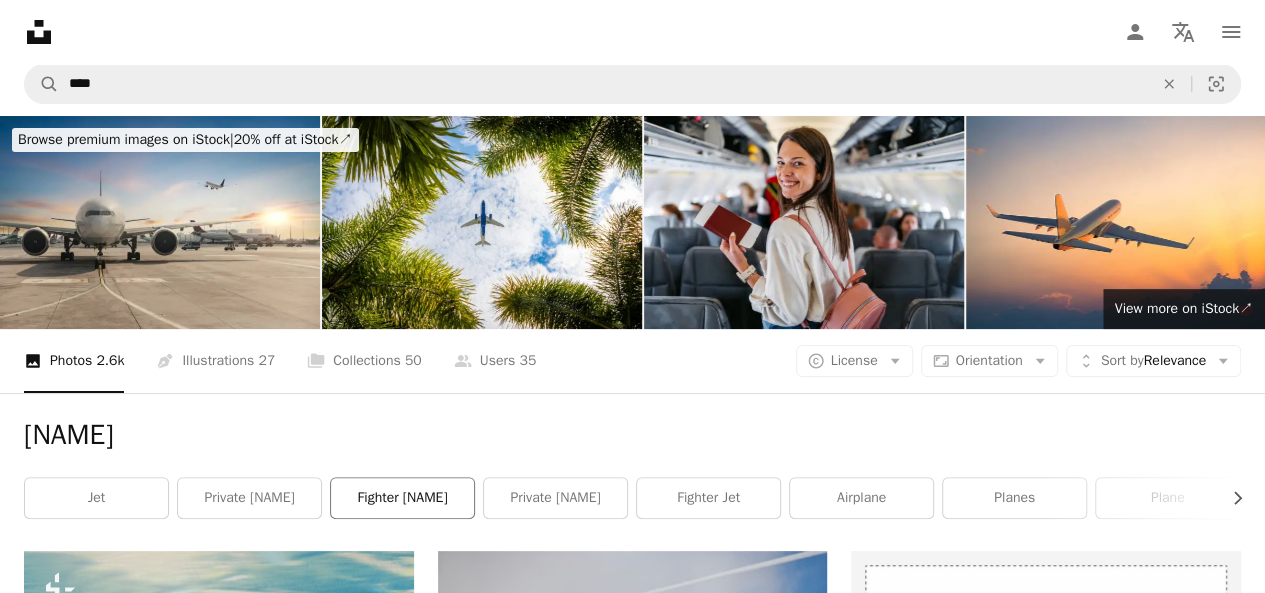 click on "fighter [NAME]" at bounding box center [402, 498] 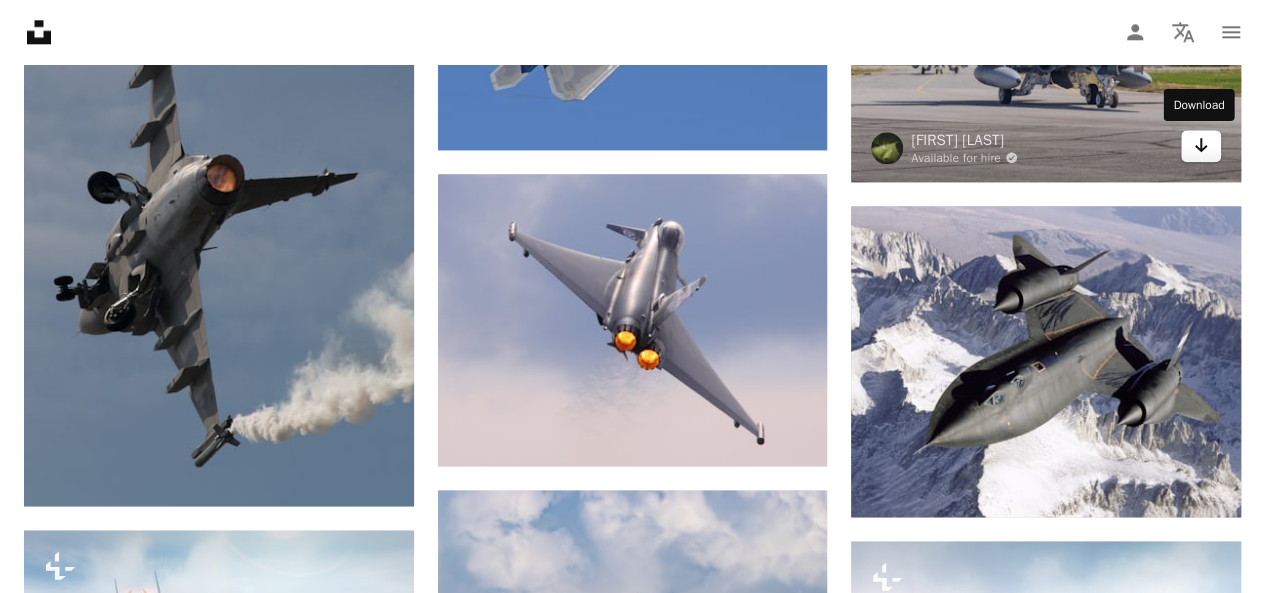 scroll, scrollTop: 1200, scrollLeft: 0, axis: vertical 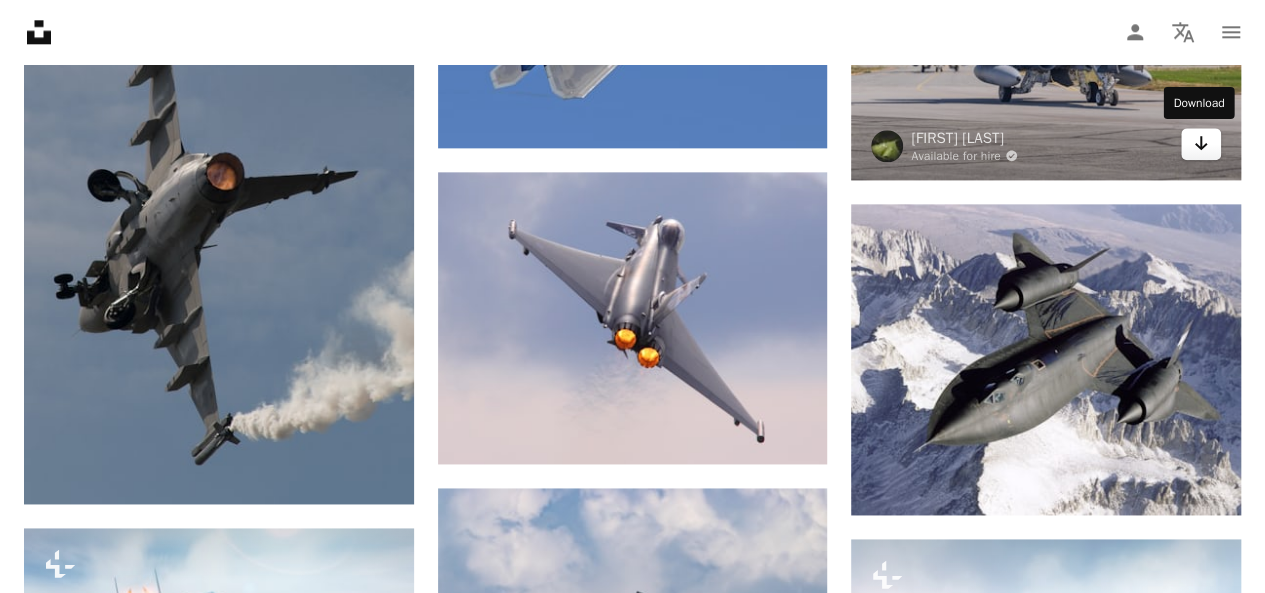 click on "Arrow pointing down" 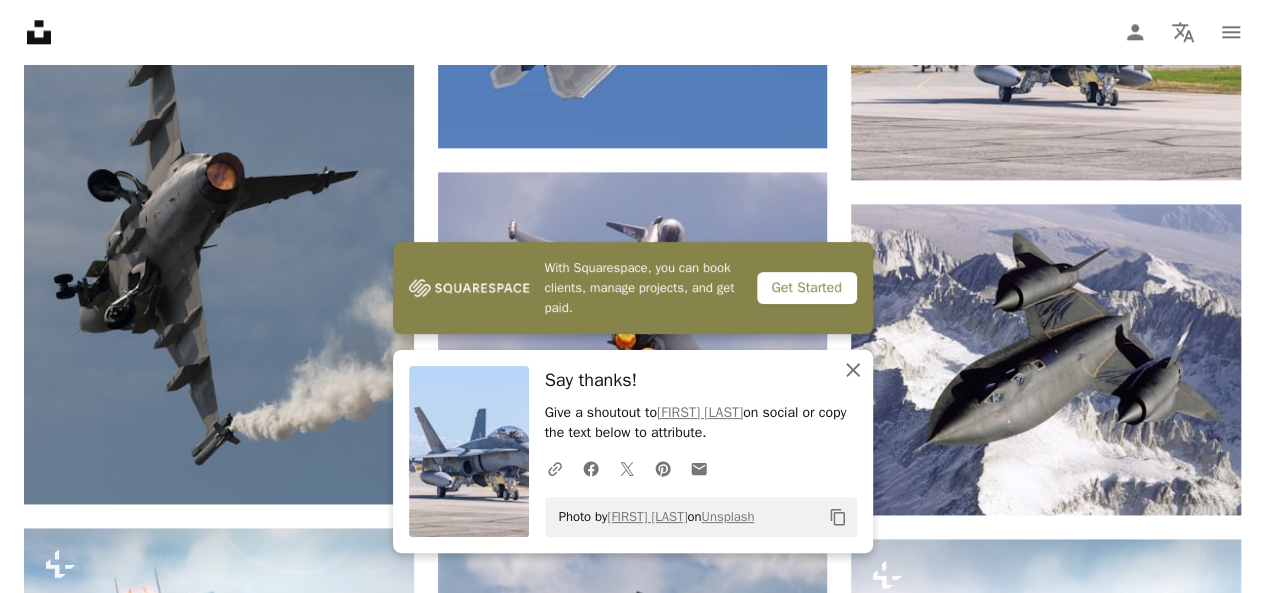 click 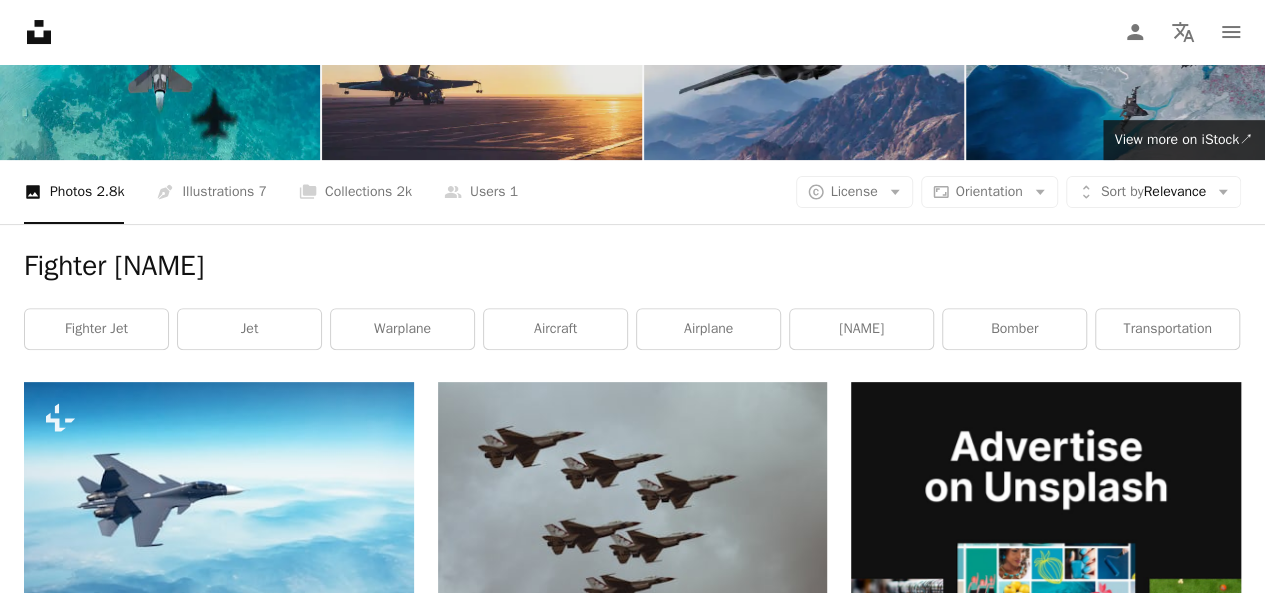 scroll, scrollTop: 0, scrollLeft: 0, axis: both 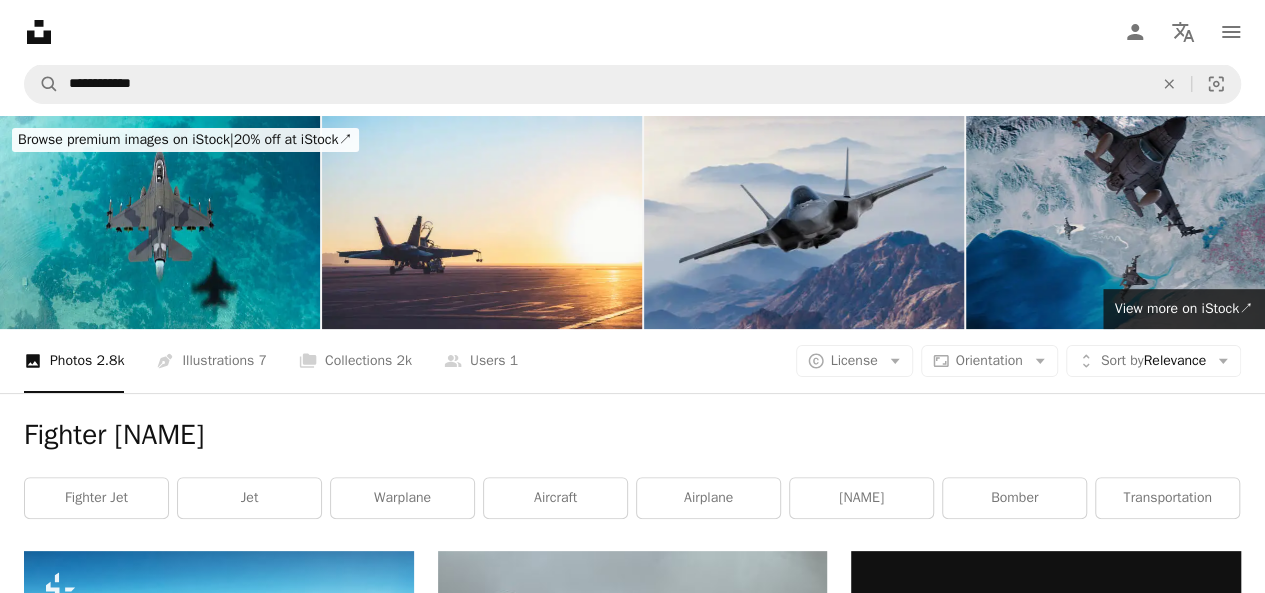 click on "**********" at bounding box center [632, 84] 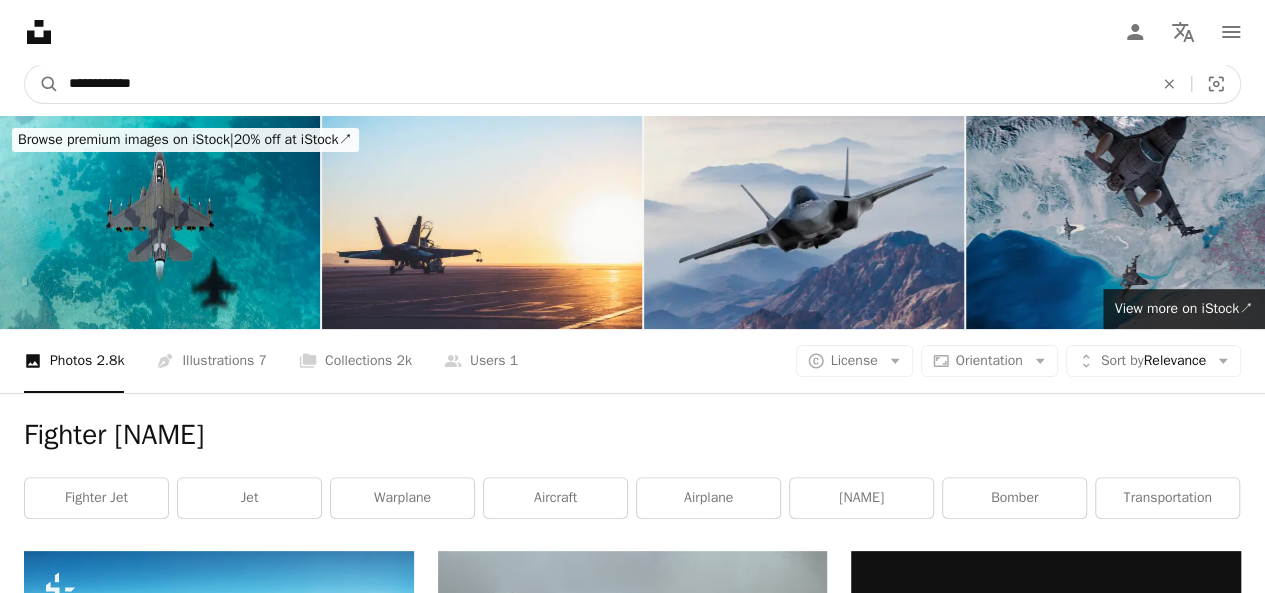 click on "**********" at bounding box center (603, 84) 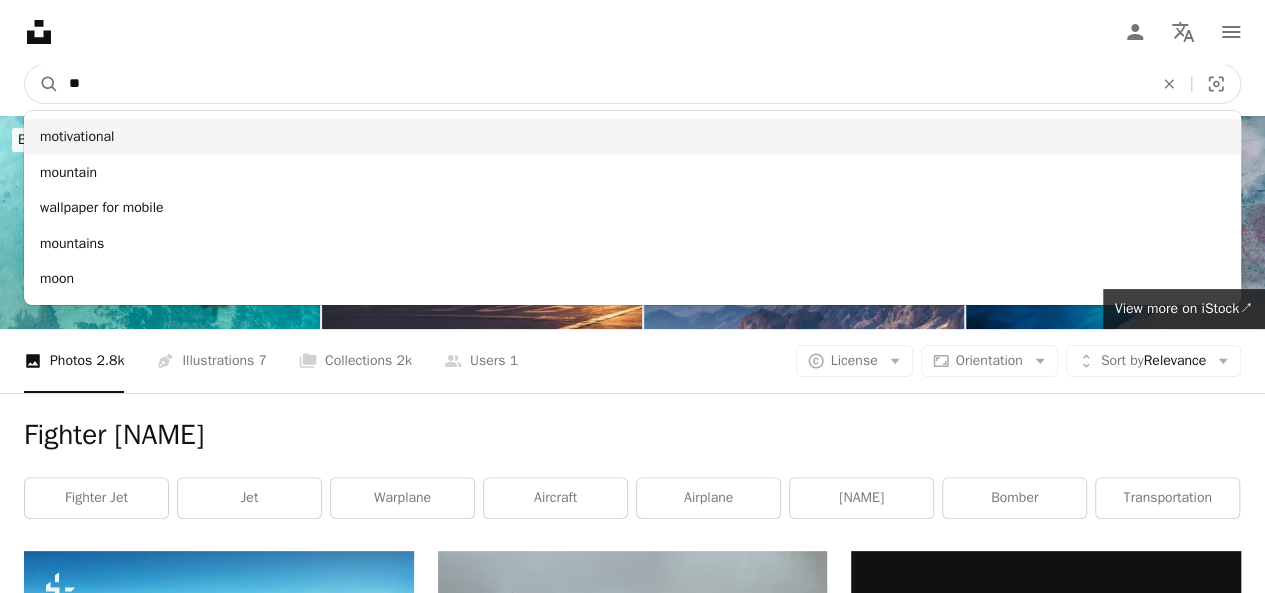 type on "**" 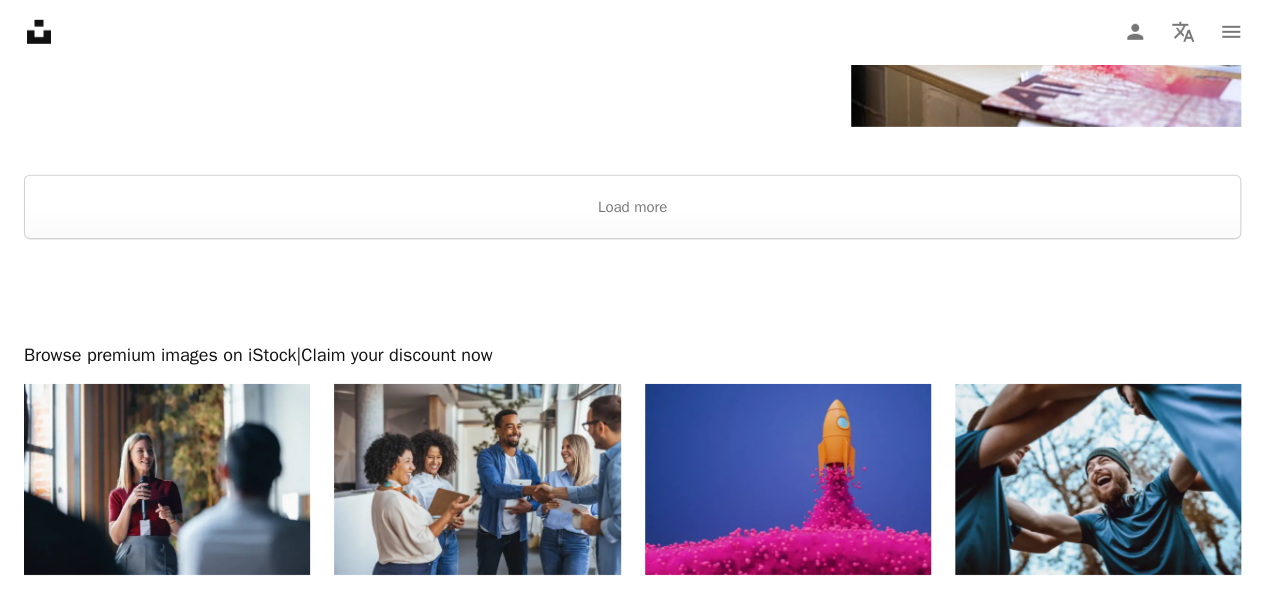 scroll, scrollTop: 3100, scrollLeft: 0, axis: vertical 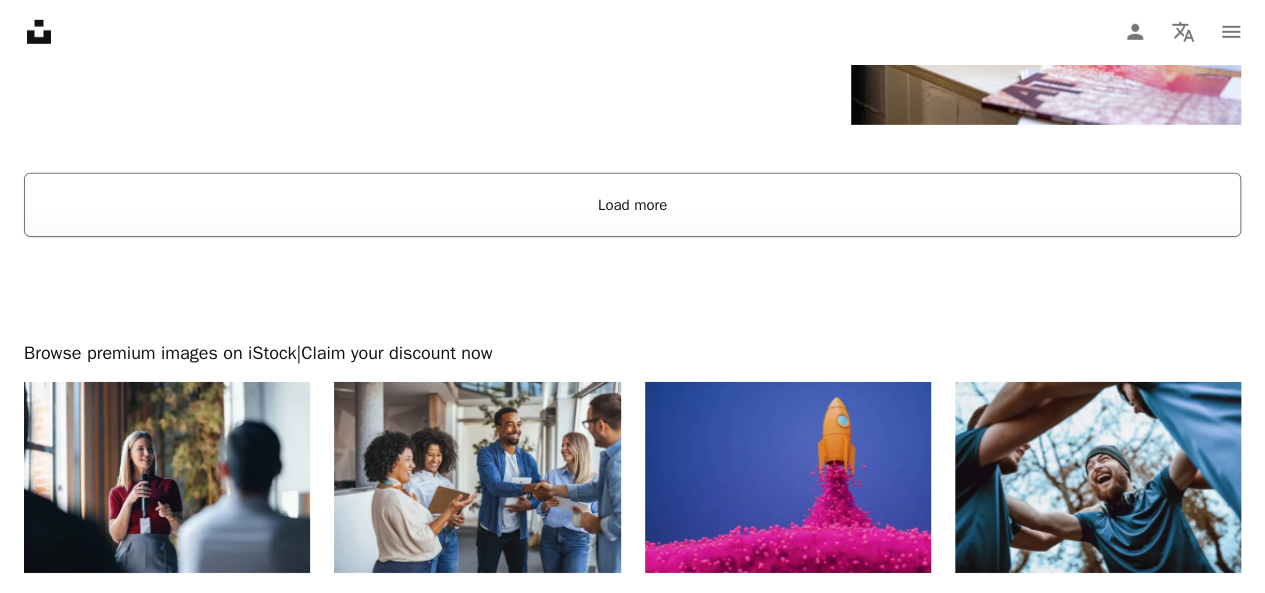 click on "Load more" at bounding box center [632, 205] 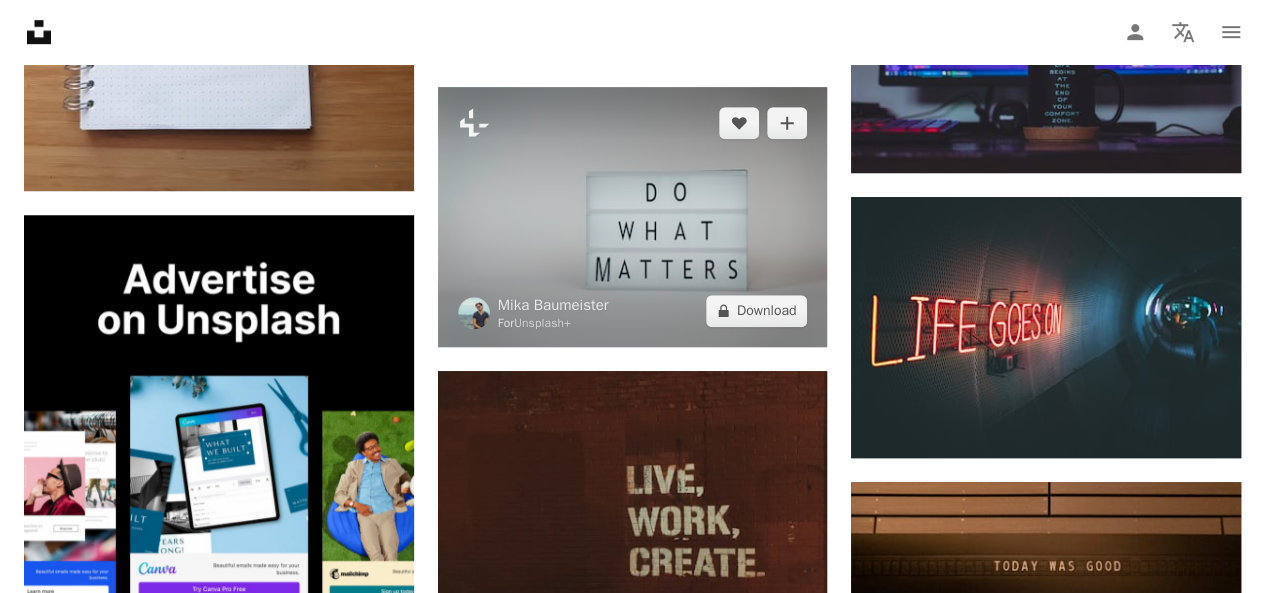 scroll, scrollTop: 4400, scrollLeft: 0, axis: vertical 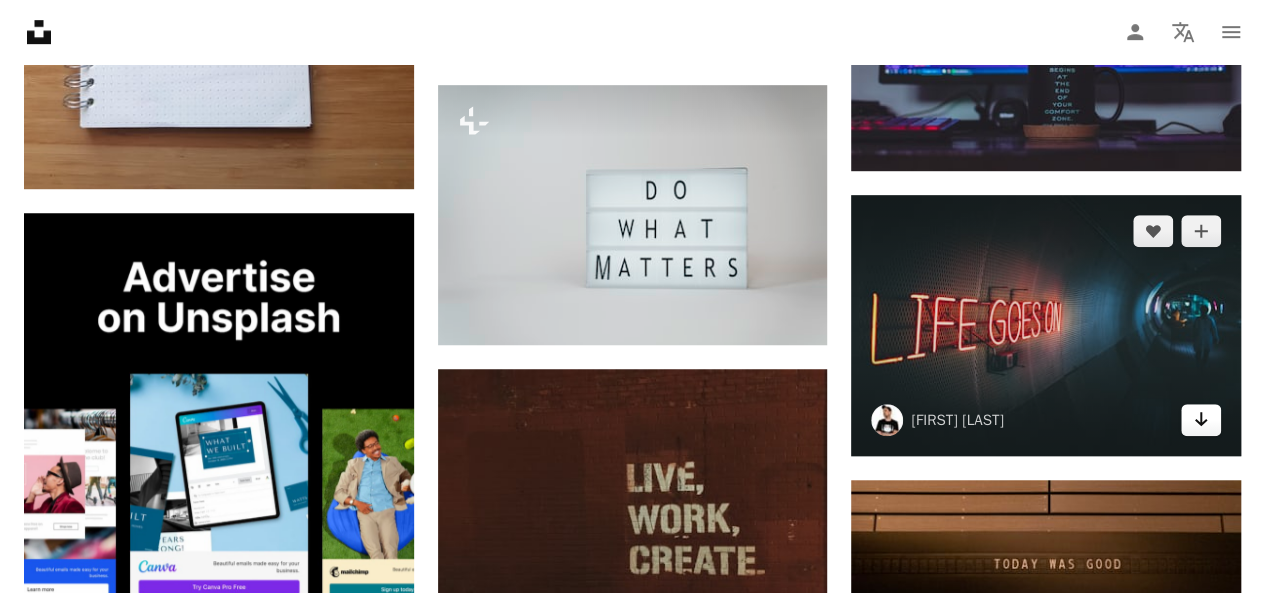 click on "Arrow pointing down" 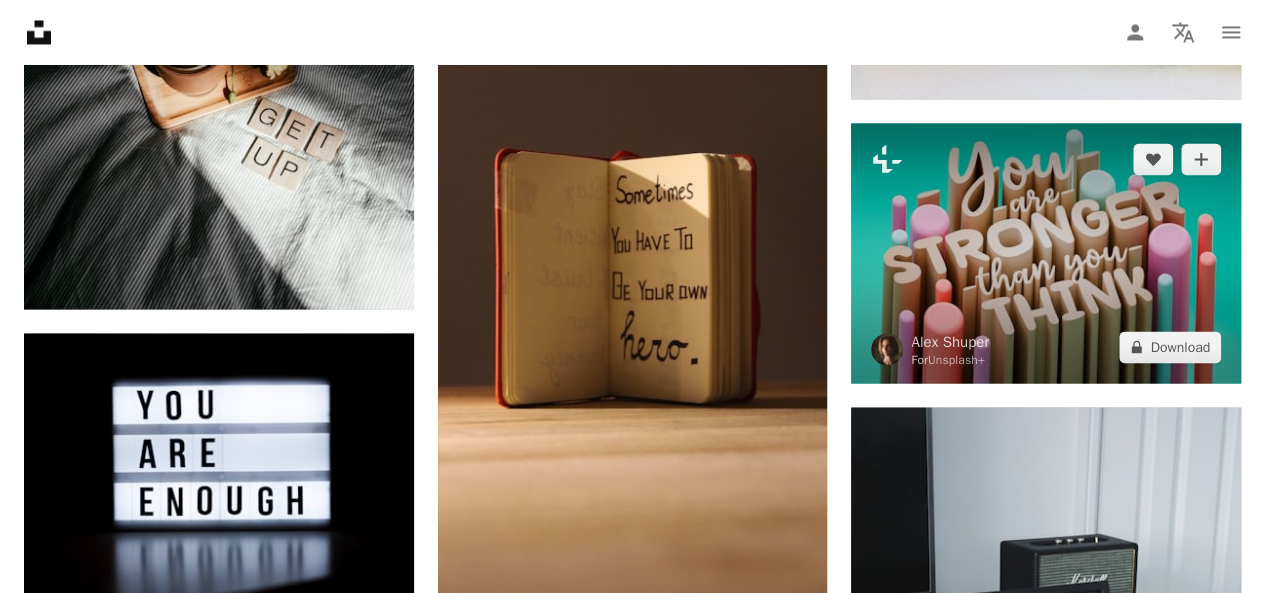 scroll, scrollTop: 9800, scrollLeft: 0, axis: vertical 